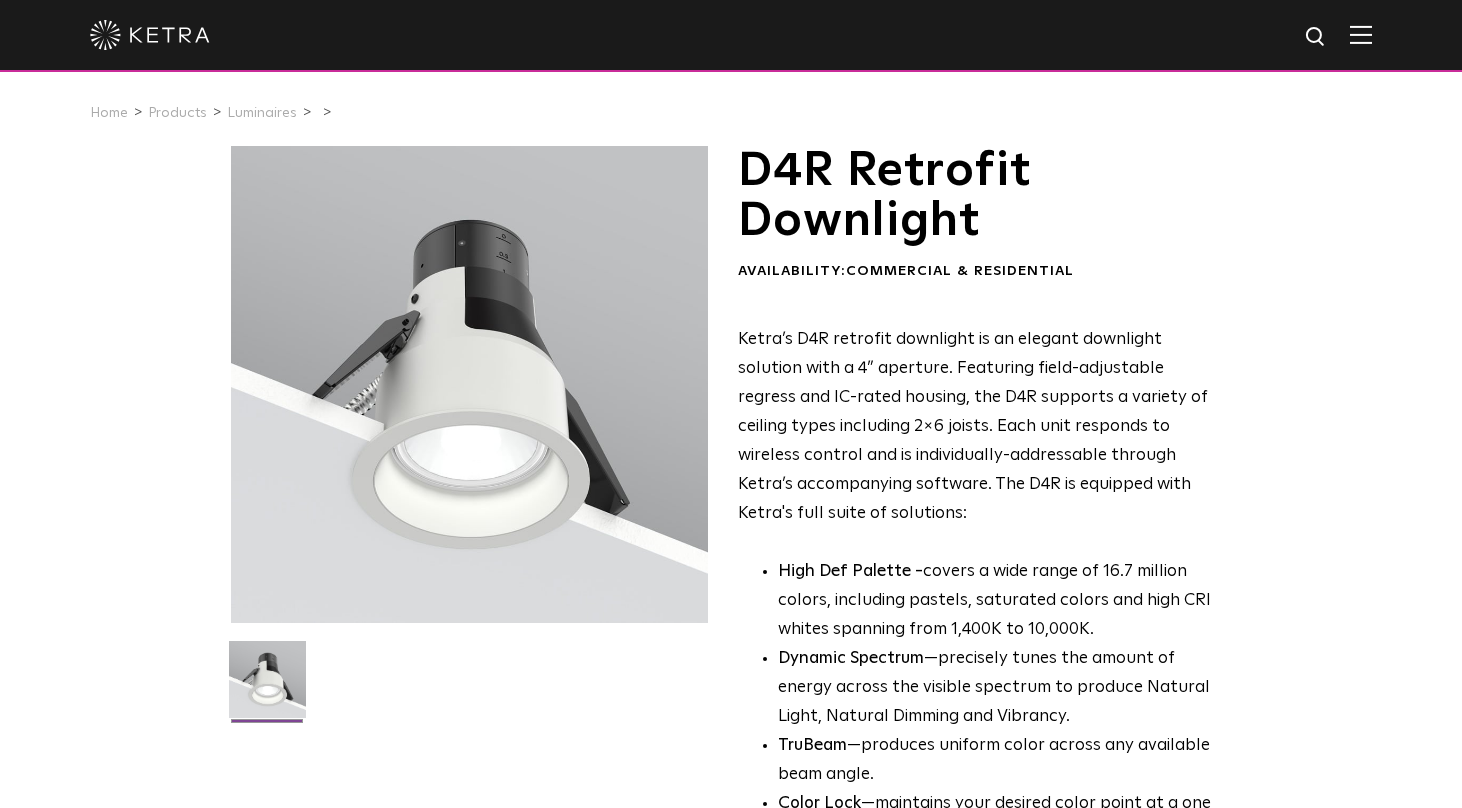 scroll, scrollTop: 0, scrollLeft: 0, axis: both 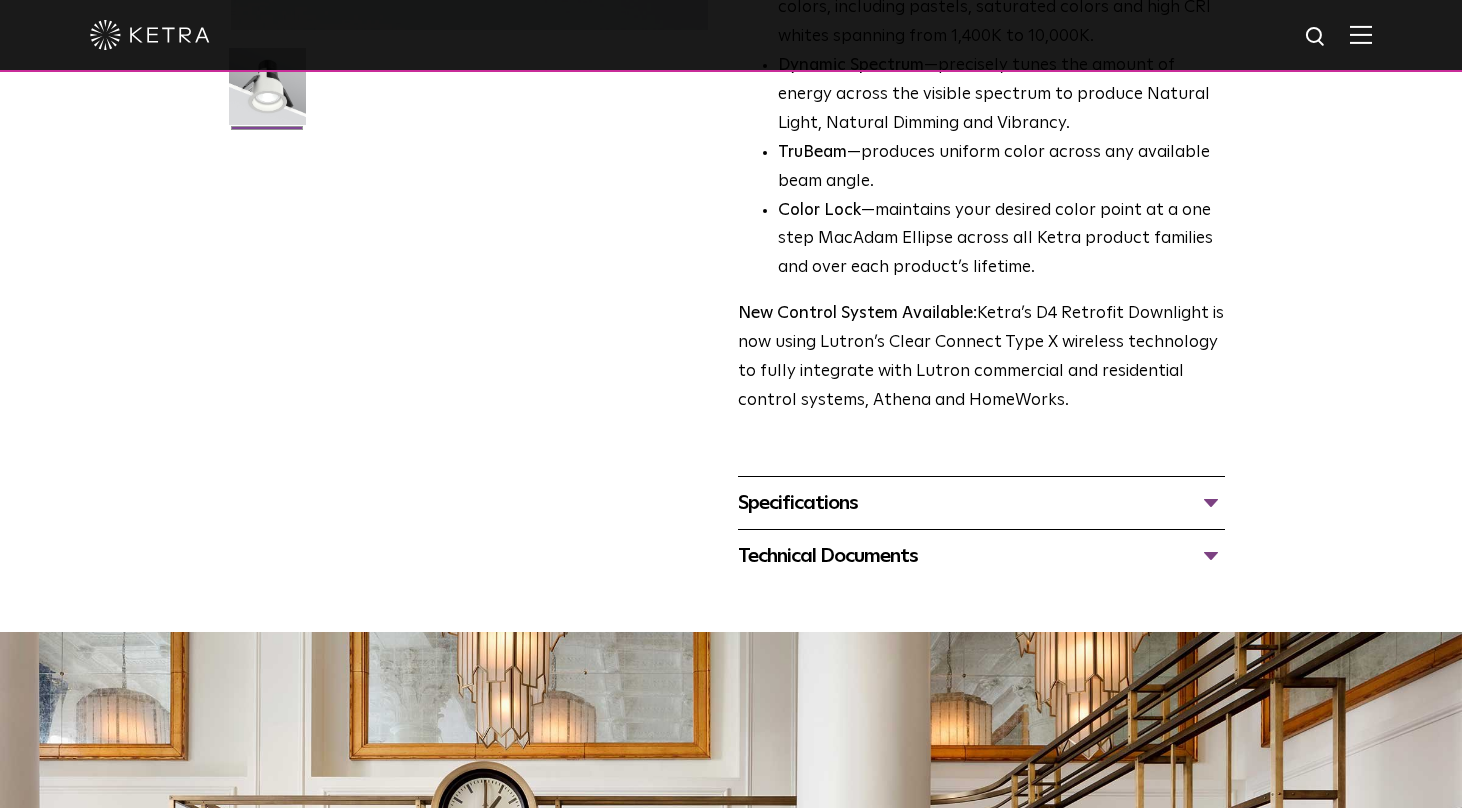 click on "Technical Documents" at bounding box center (981, 556) 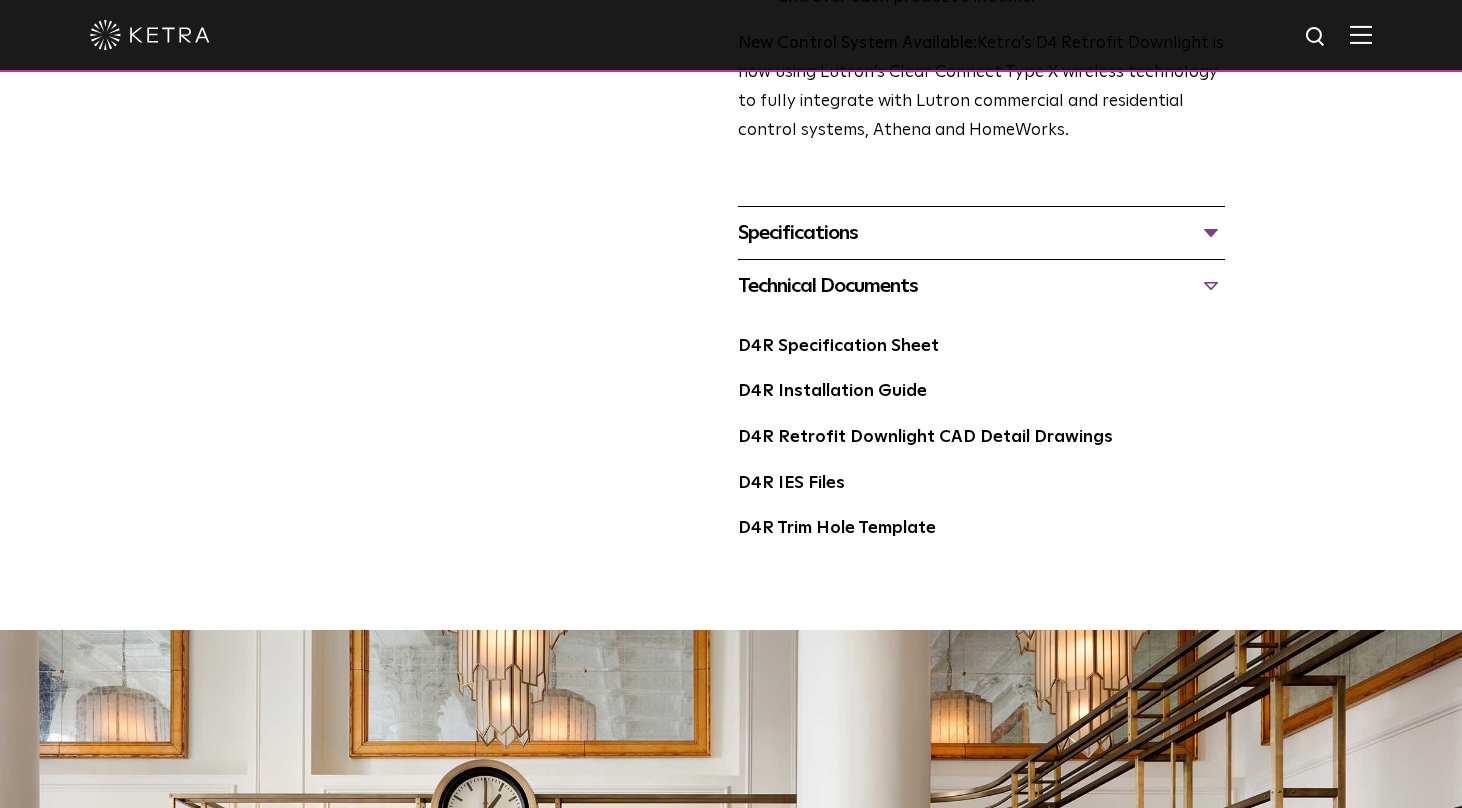 scroll, scrollTop: 864, scrollLeft: 0, axis: vertical 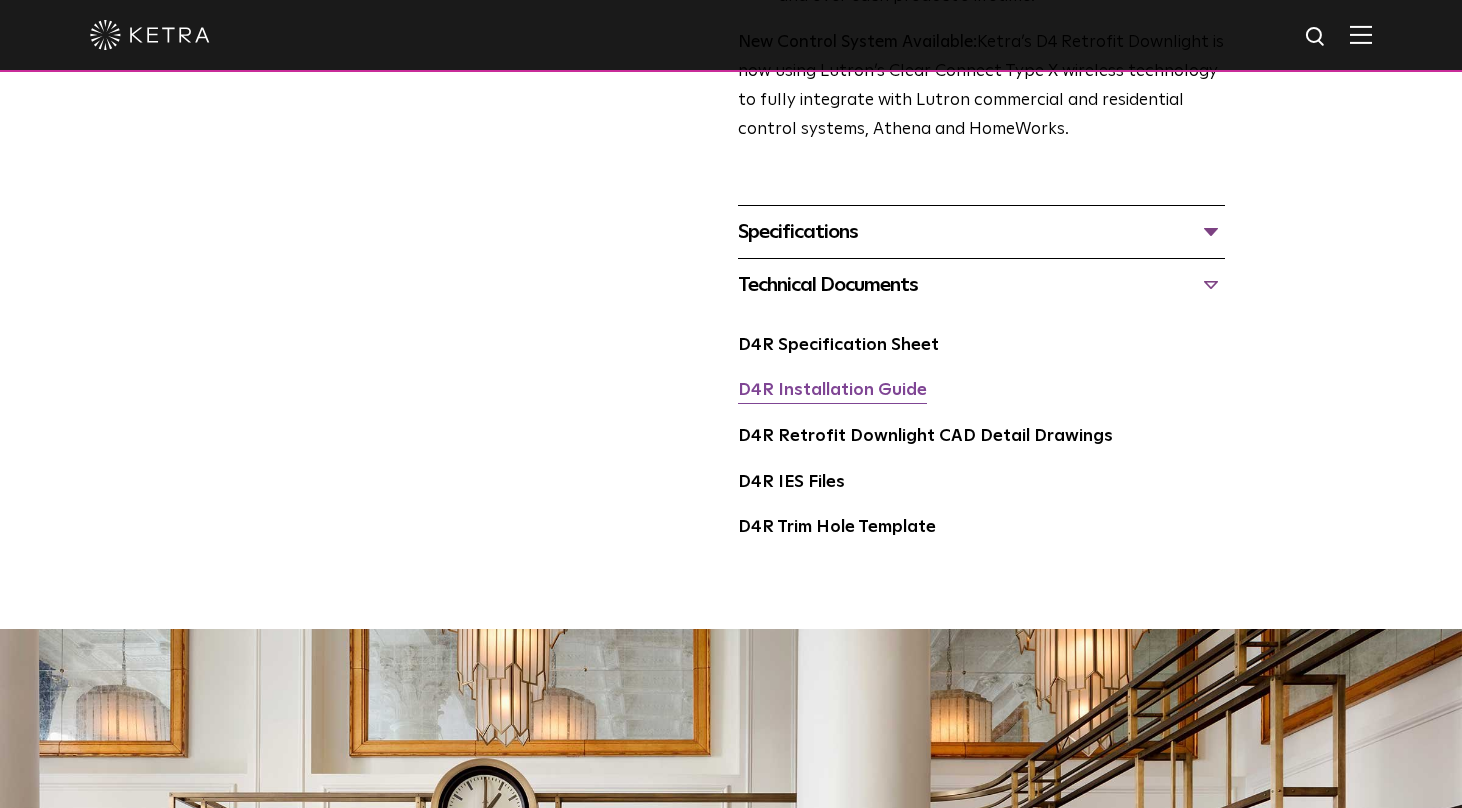click on "D4R Installation Guide" at bounding box center (832, 390) 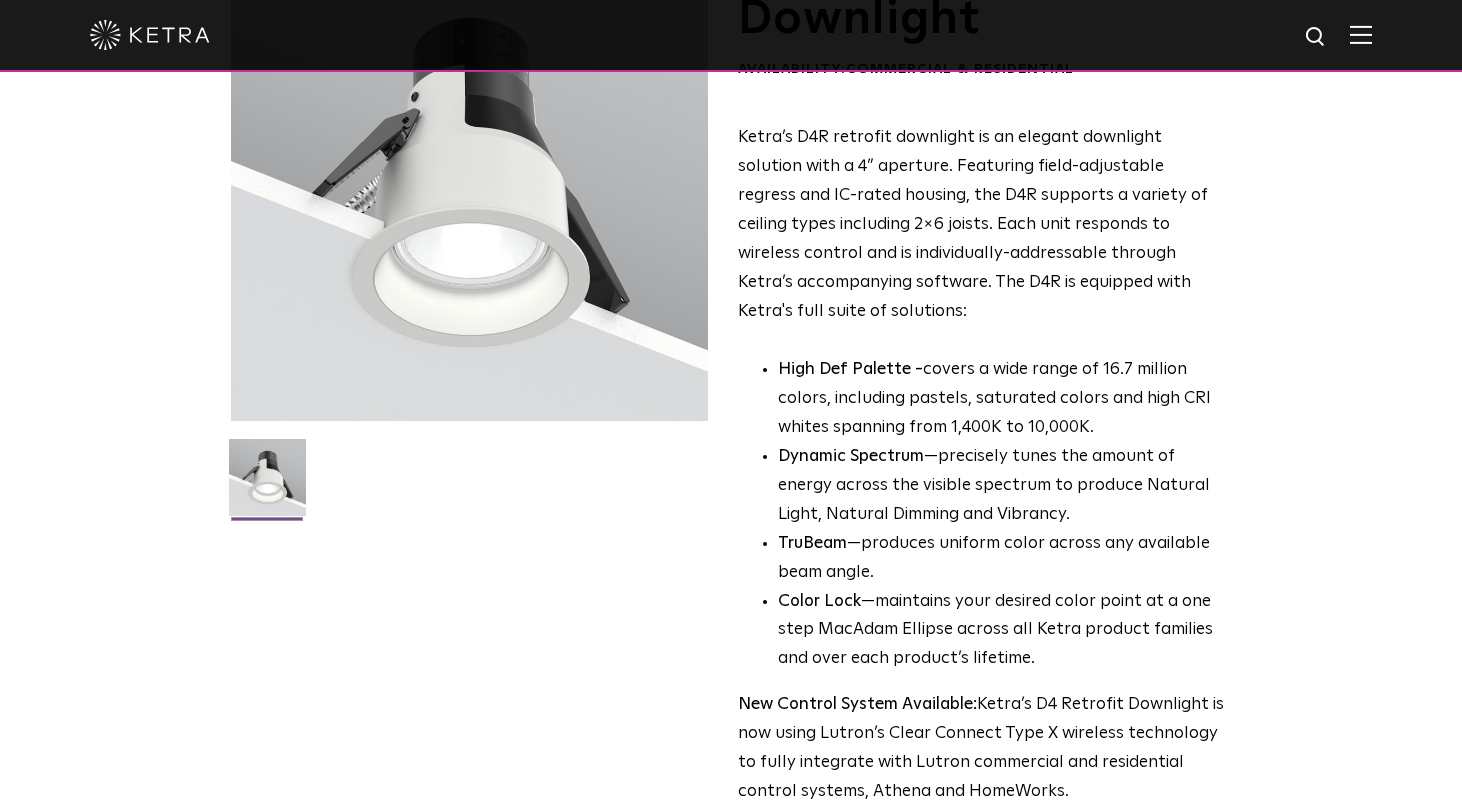 scroll, scrollTop: 0, scrollLeft: 0, axis: both 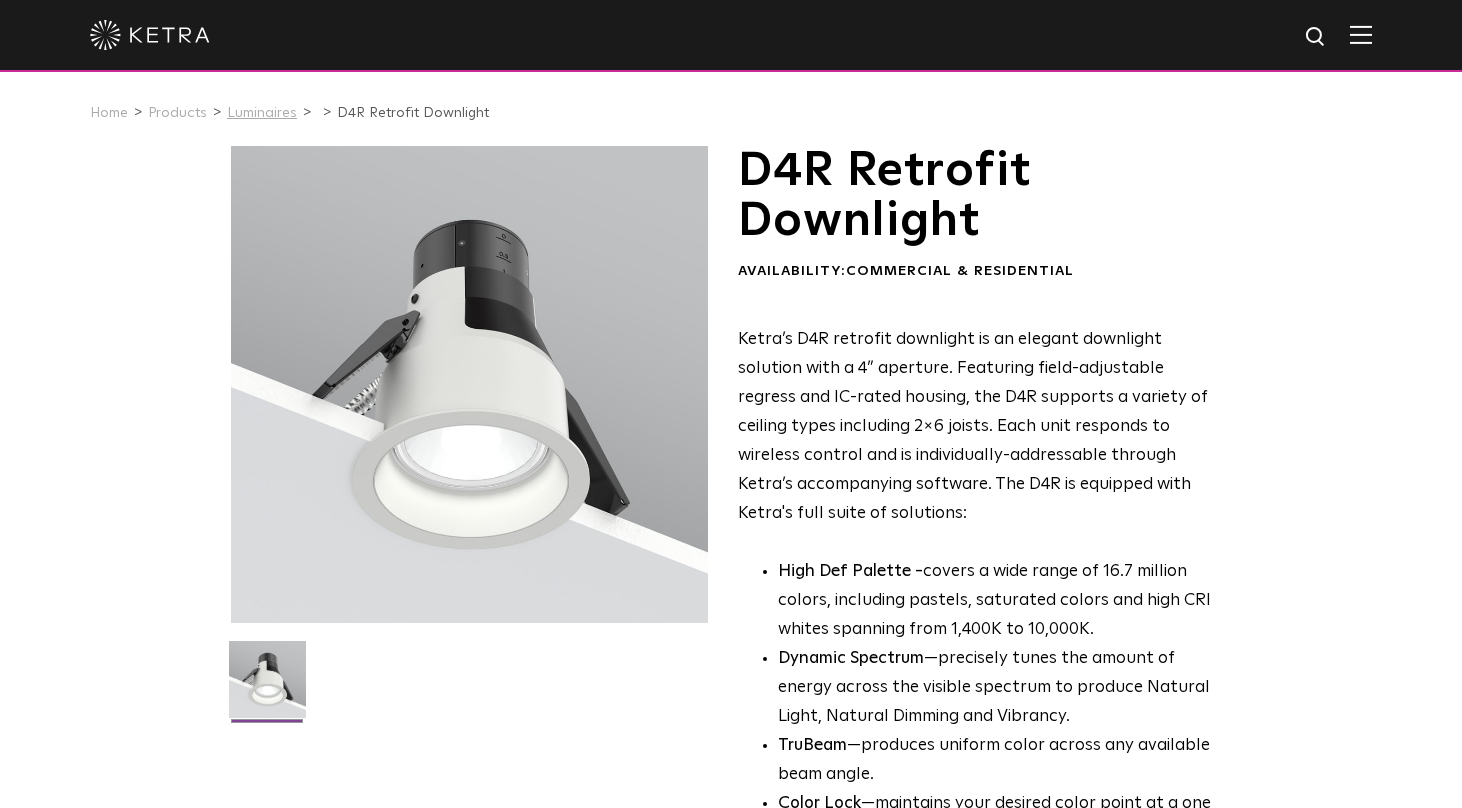 click on "Luminaires" at bounding box center [262, 113] 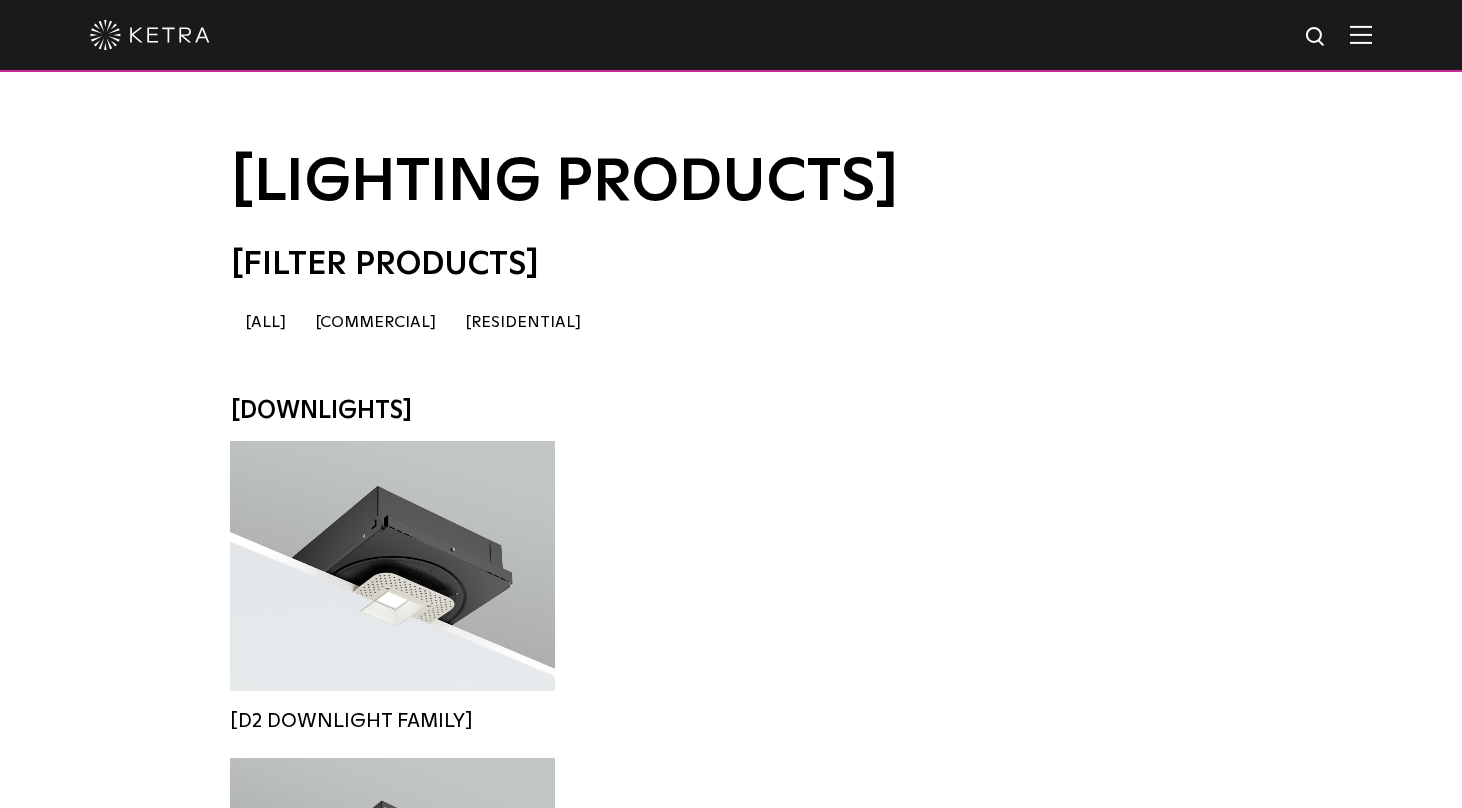 scroll, scrollTop: 0, scrollLeft: 0, axis: both 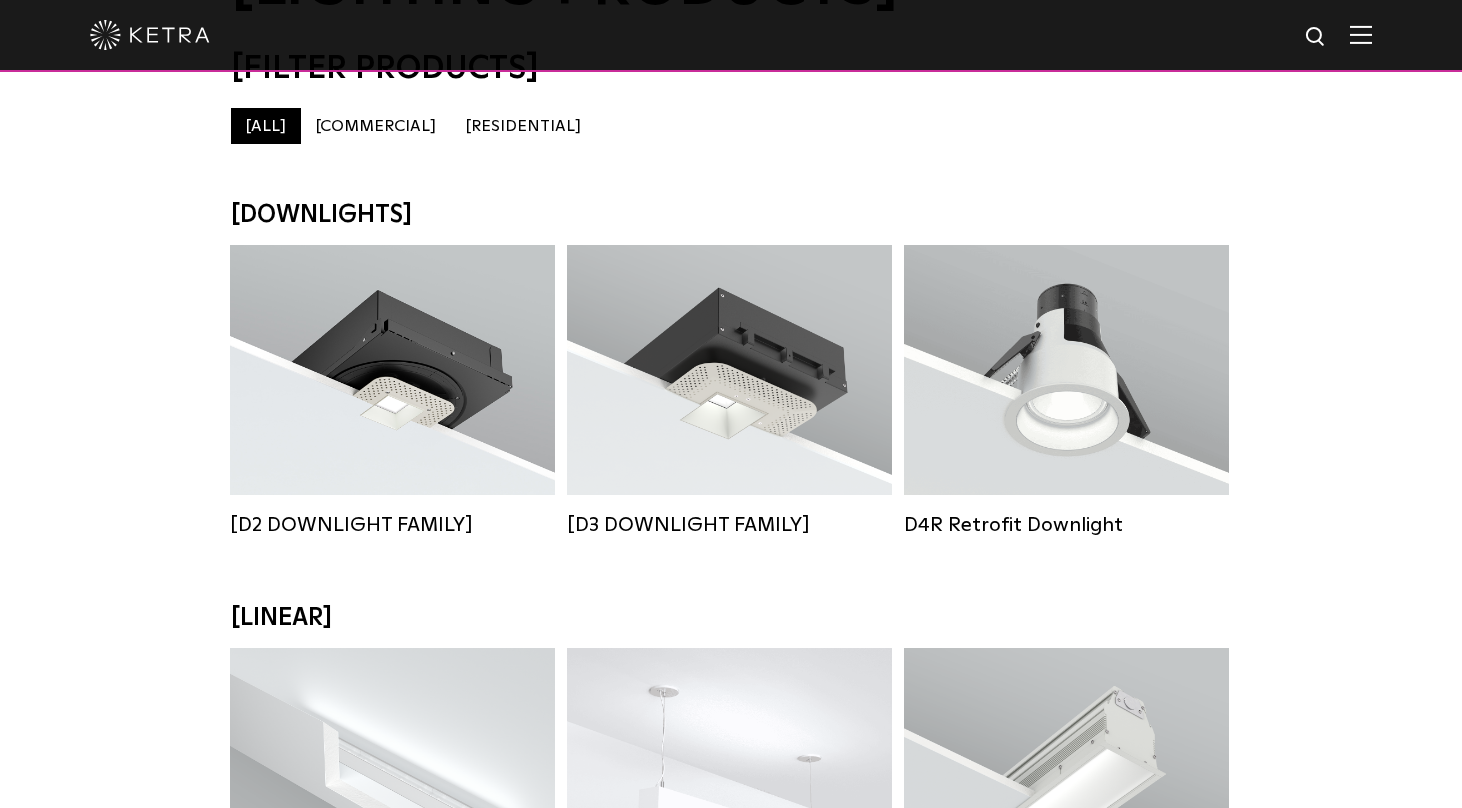 click at bounding box center [150, 35] 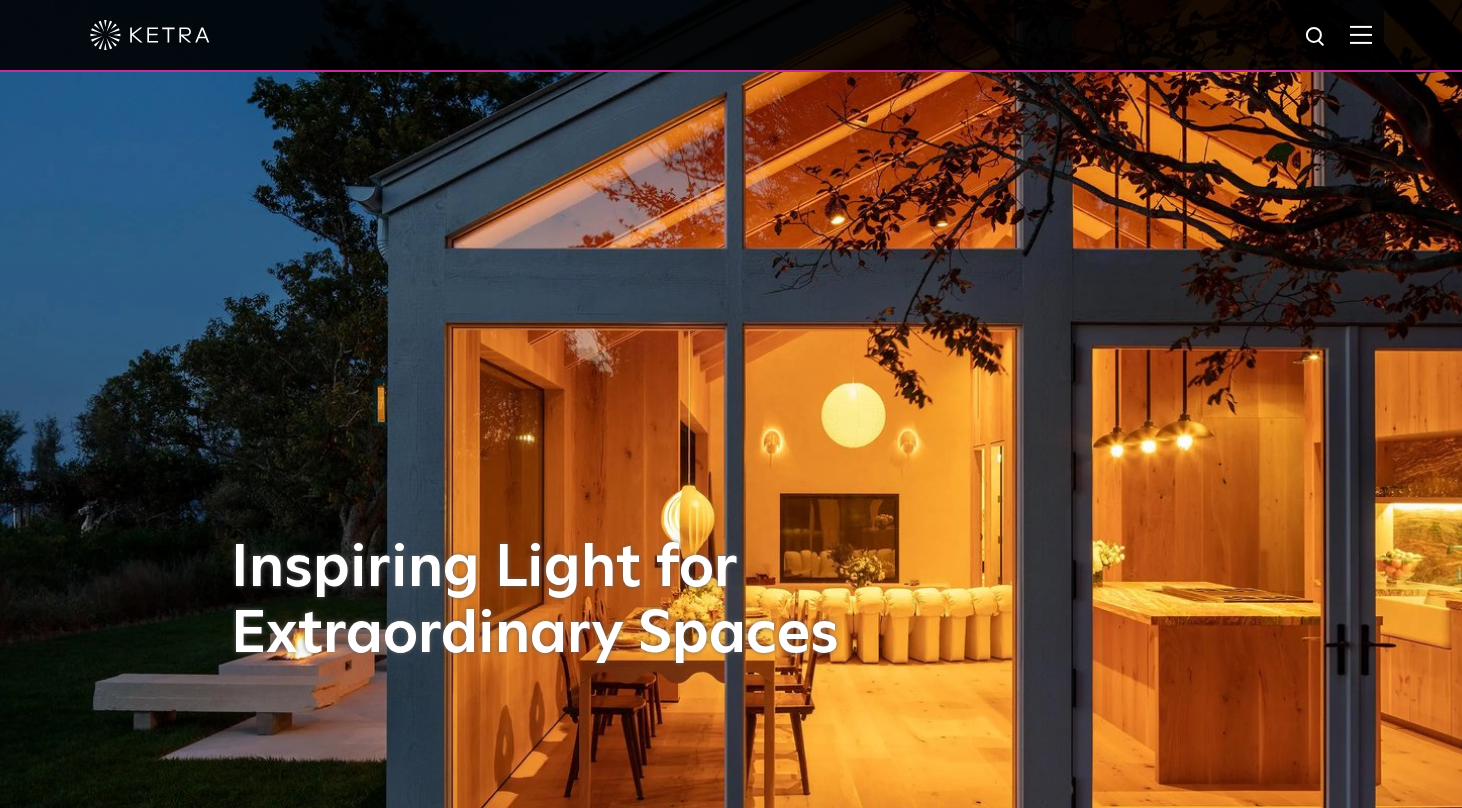 scroll, scrollTop: 0, scrollLeft: 0, axis: both 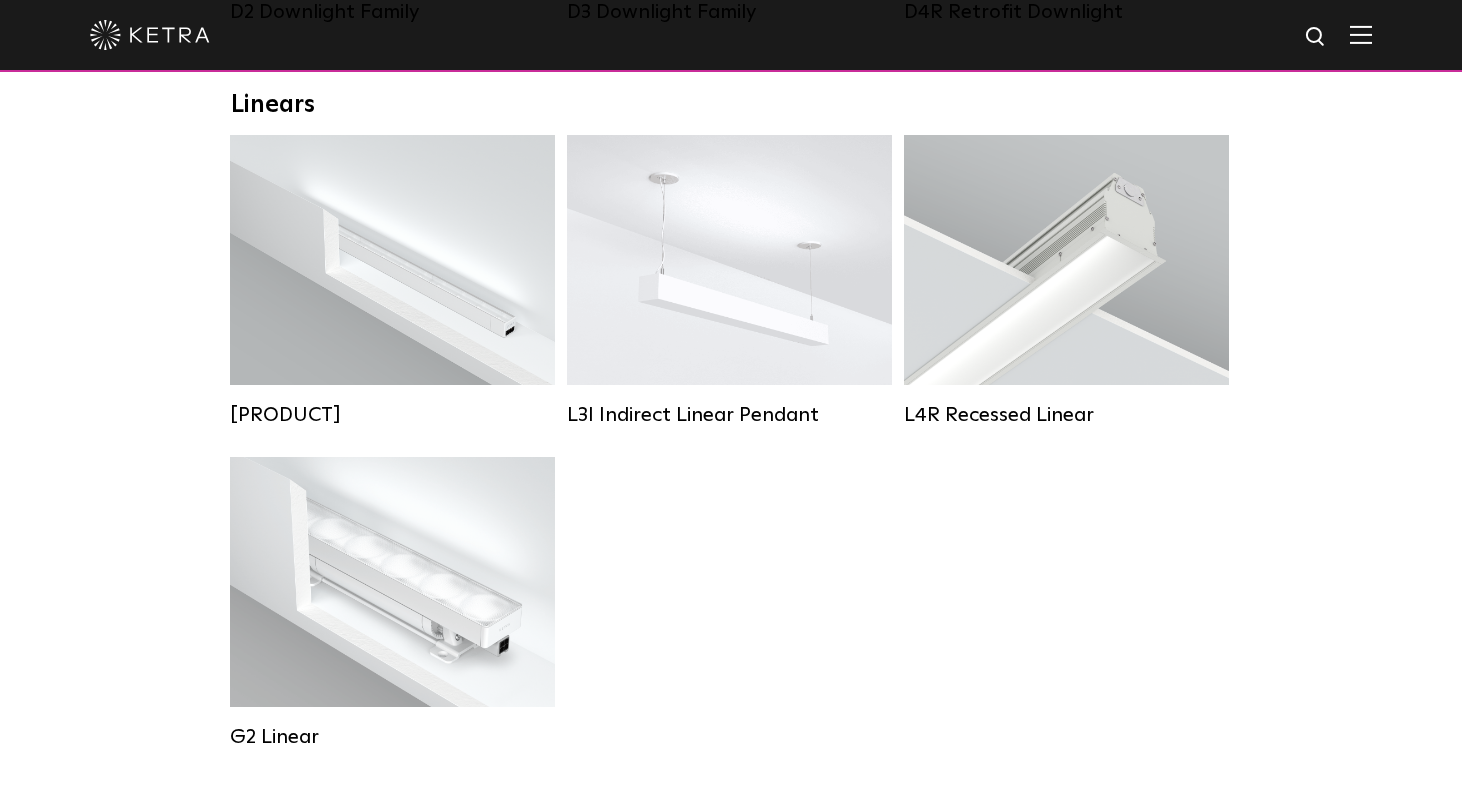 click at bounding box center (150, 35) 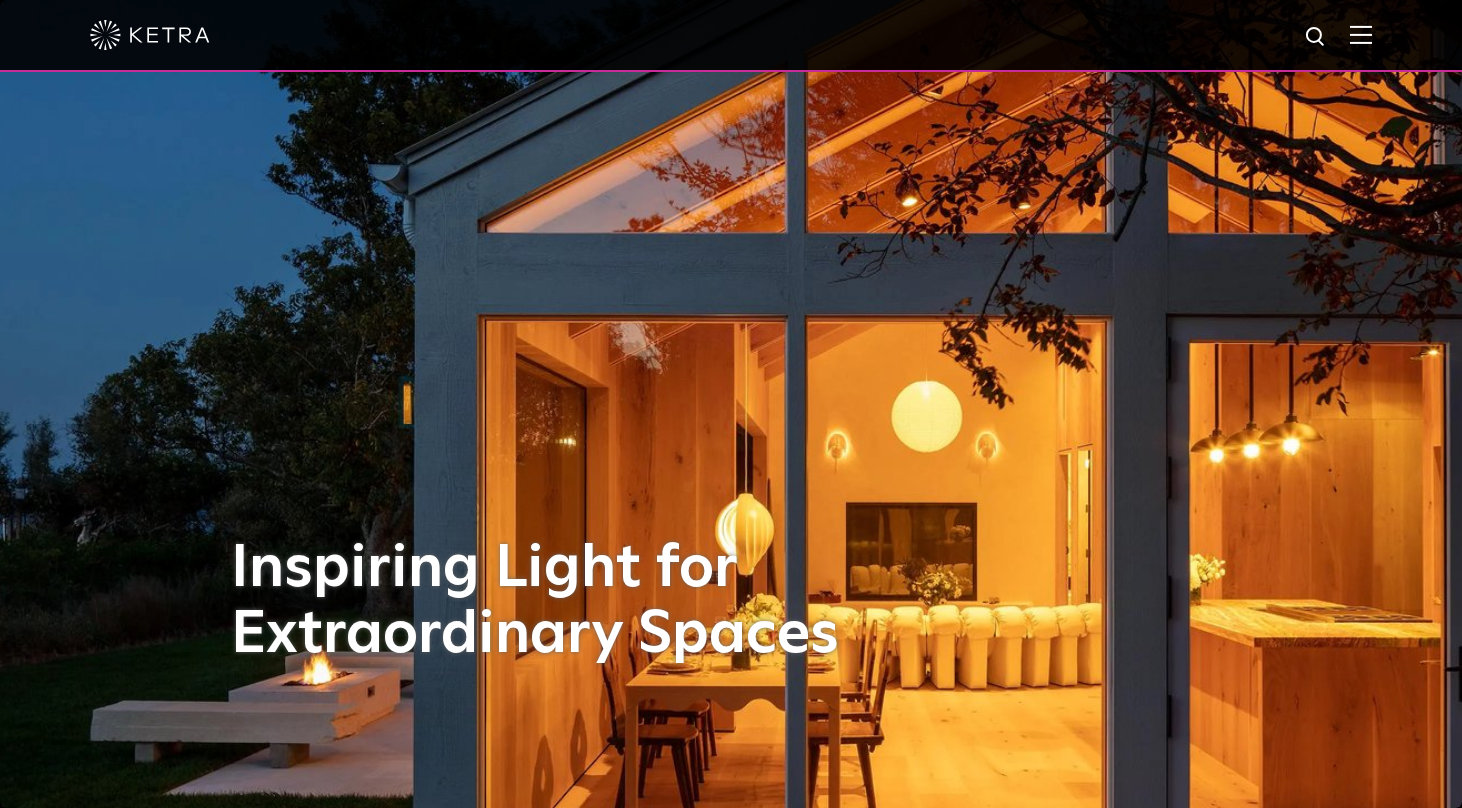 scroll, scrollTop: 0, scrollLeft: 0, axis: both 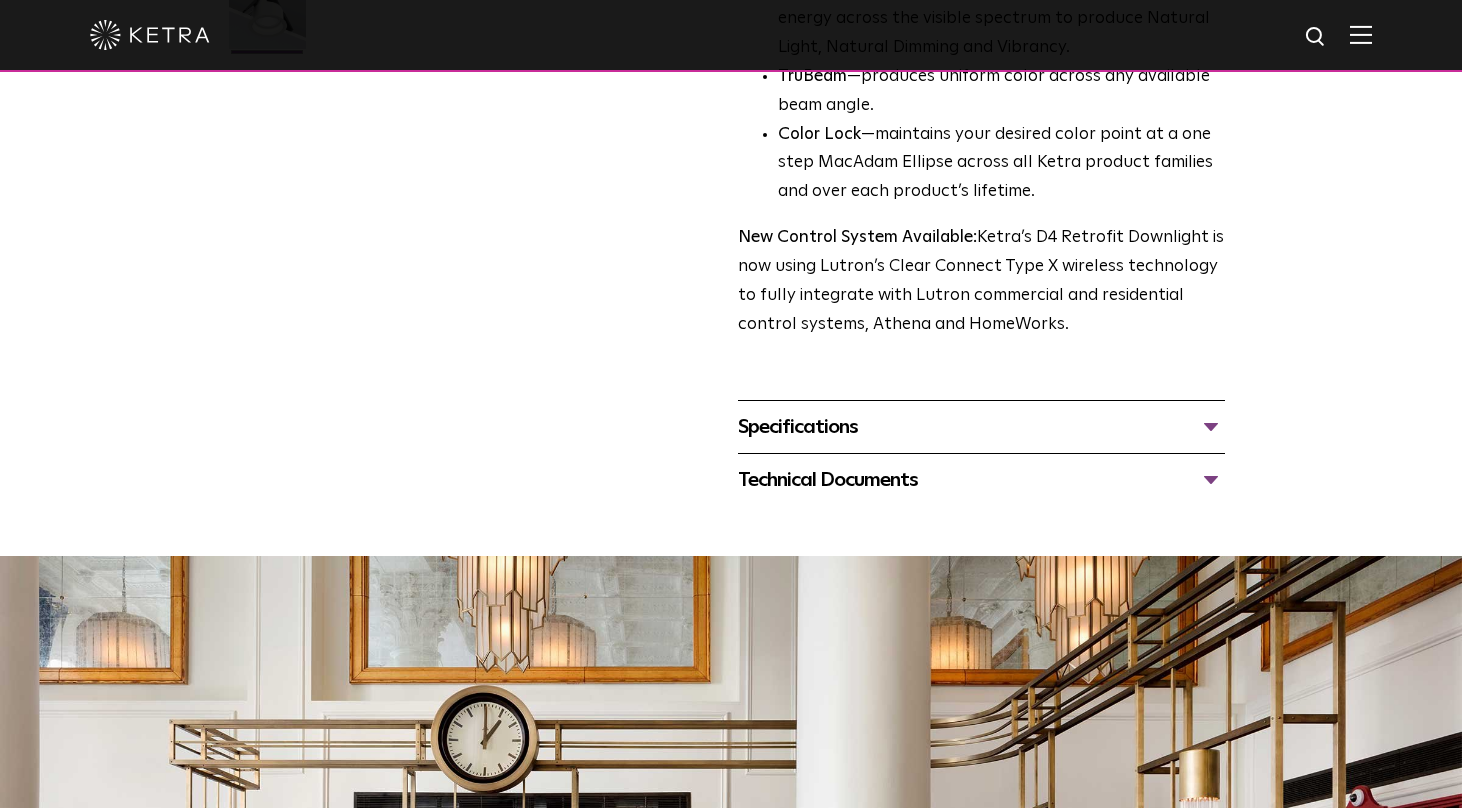 click on "Technical Documents" at bounding box center (981, 480) 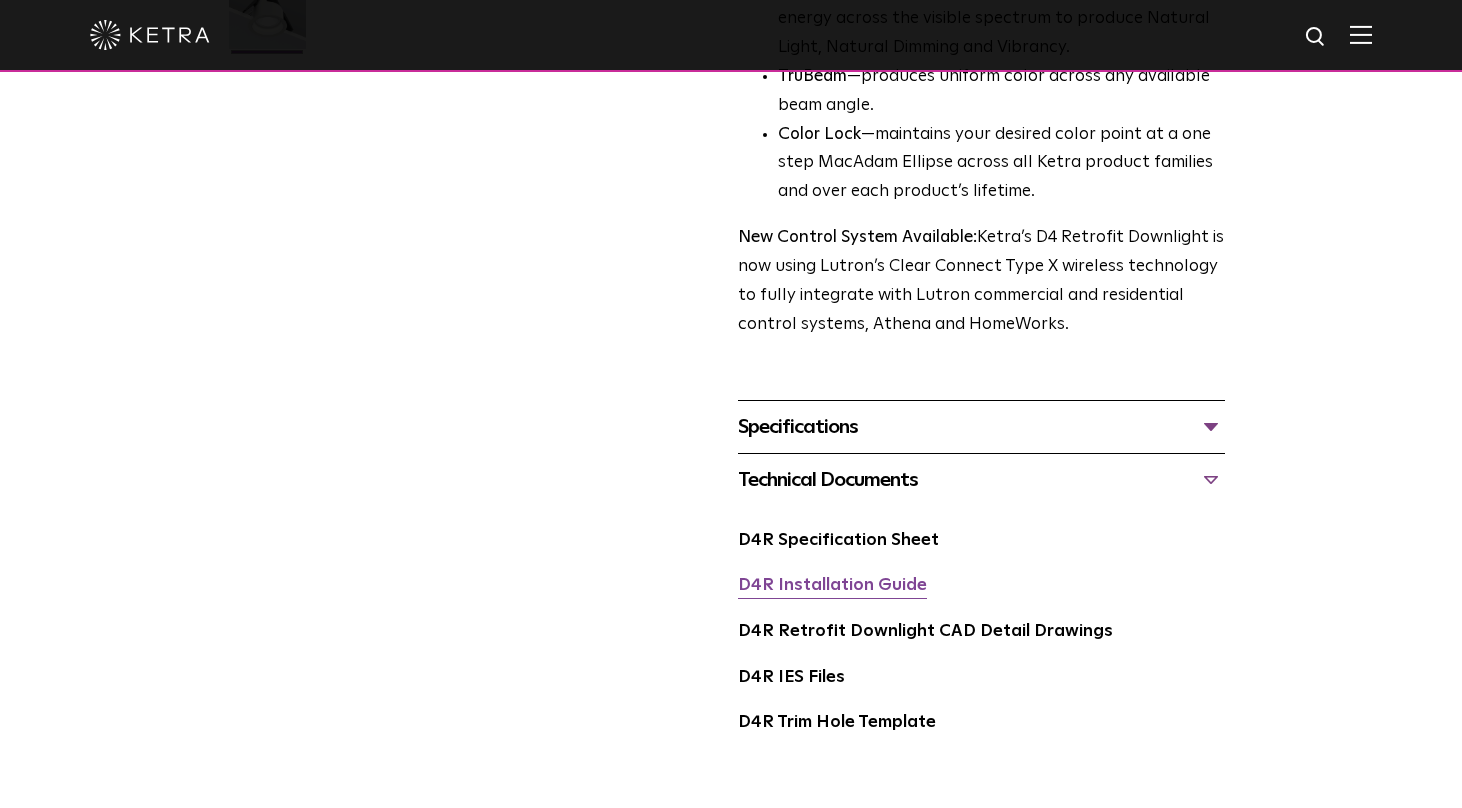click on "D4R Installation Guide" at bounding box center [832, 585] 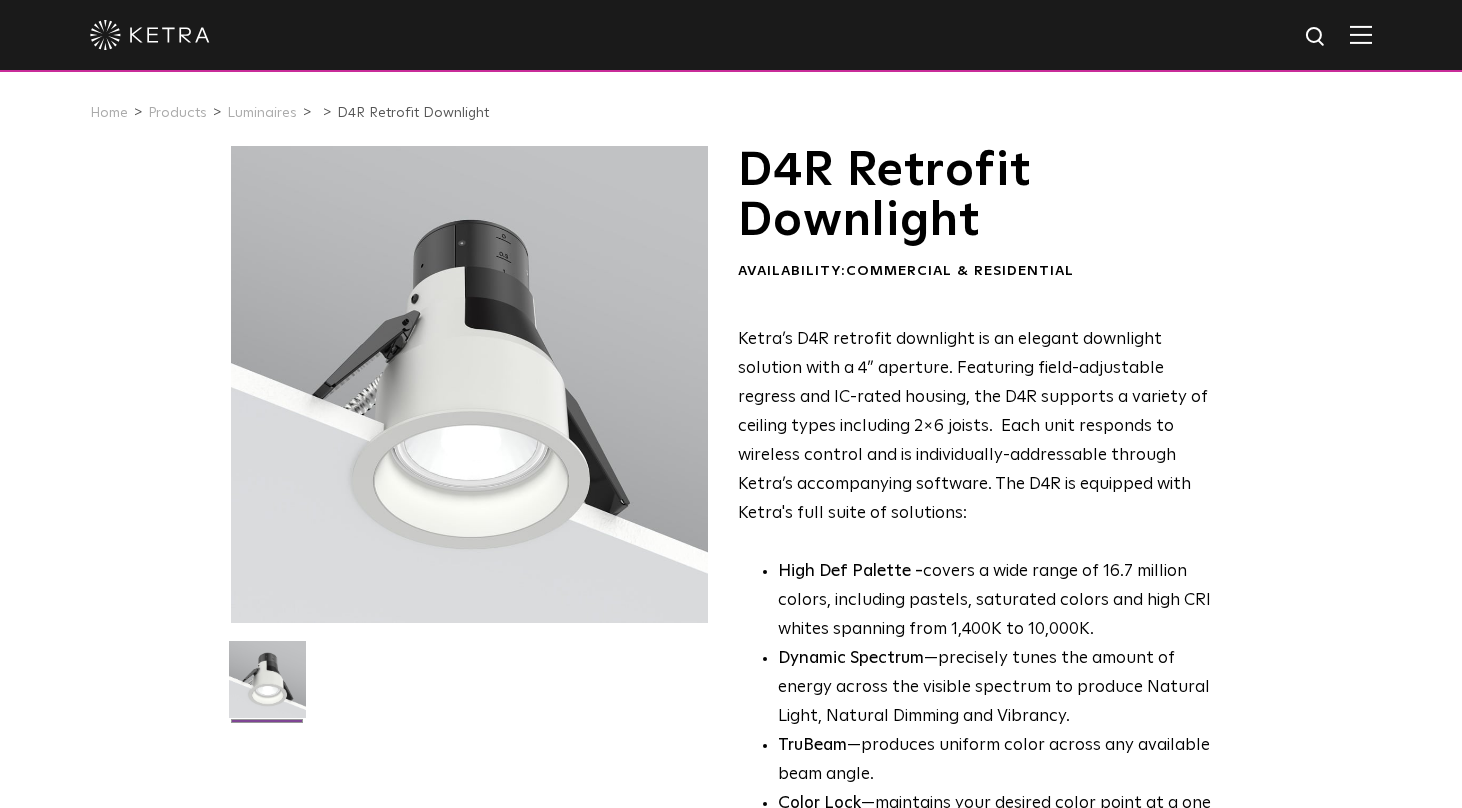 scroll, scrollTop: 0, scrollLeft: 0, axis: both 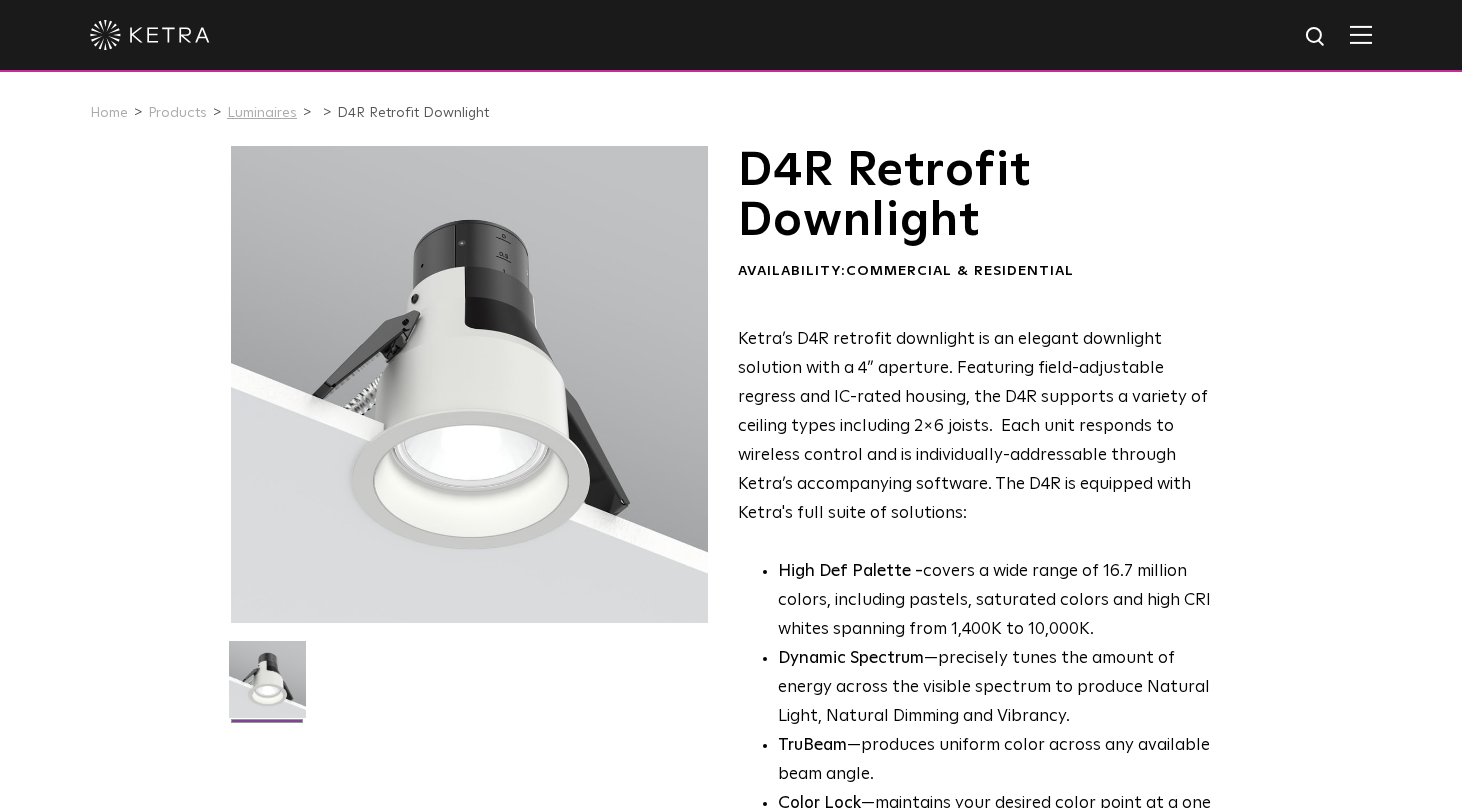 click on "Luminaires" at bounding box center (262, 113) 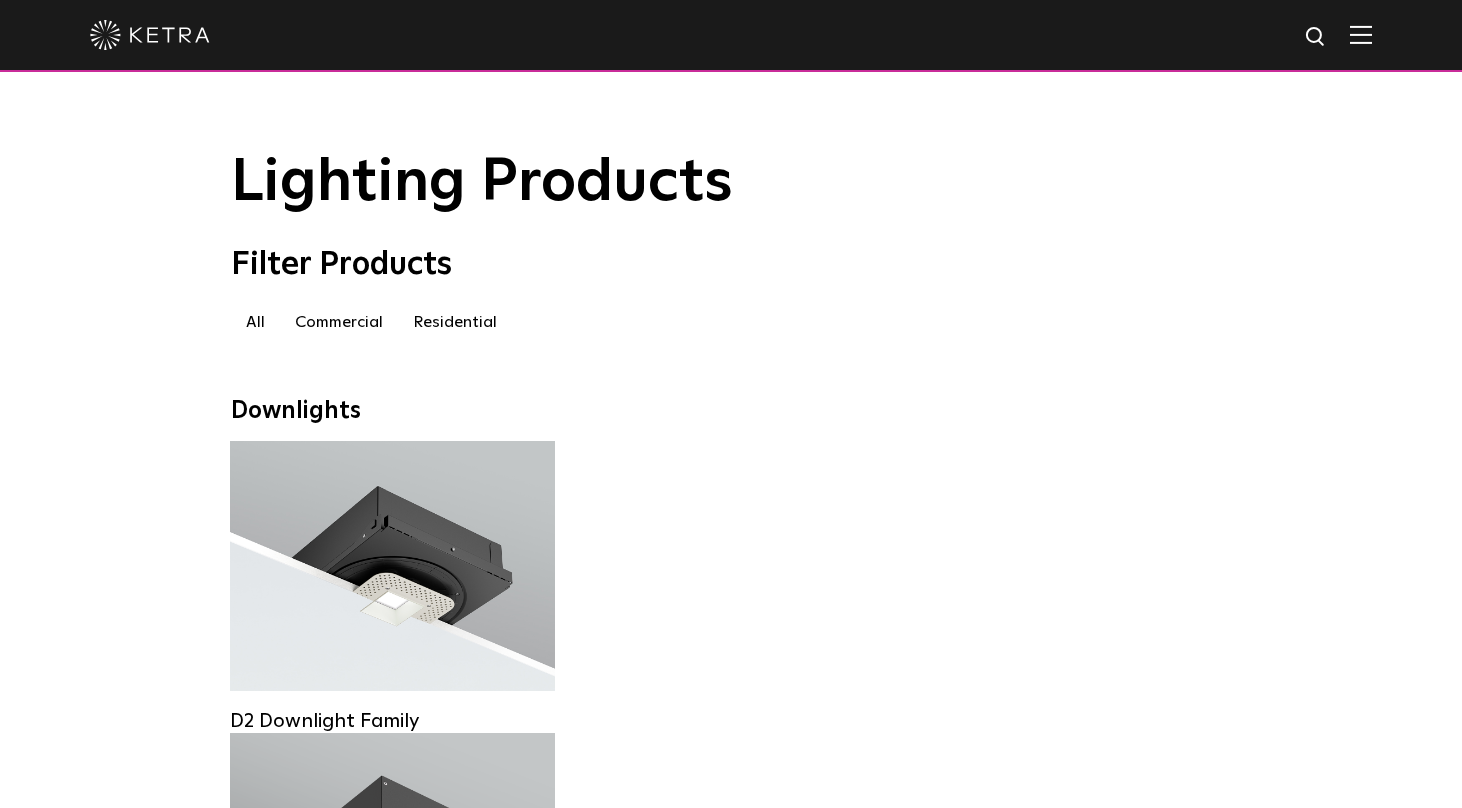 scroll, scrollTop: 0, scrollLeft: 0, axis: both 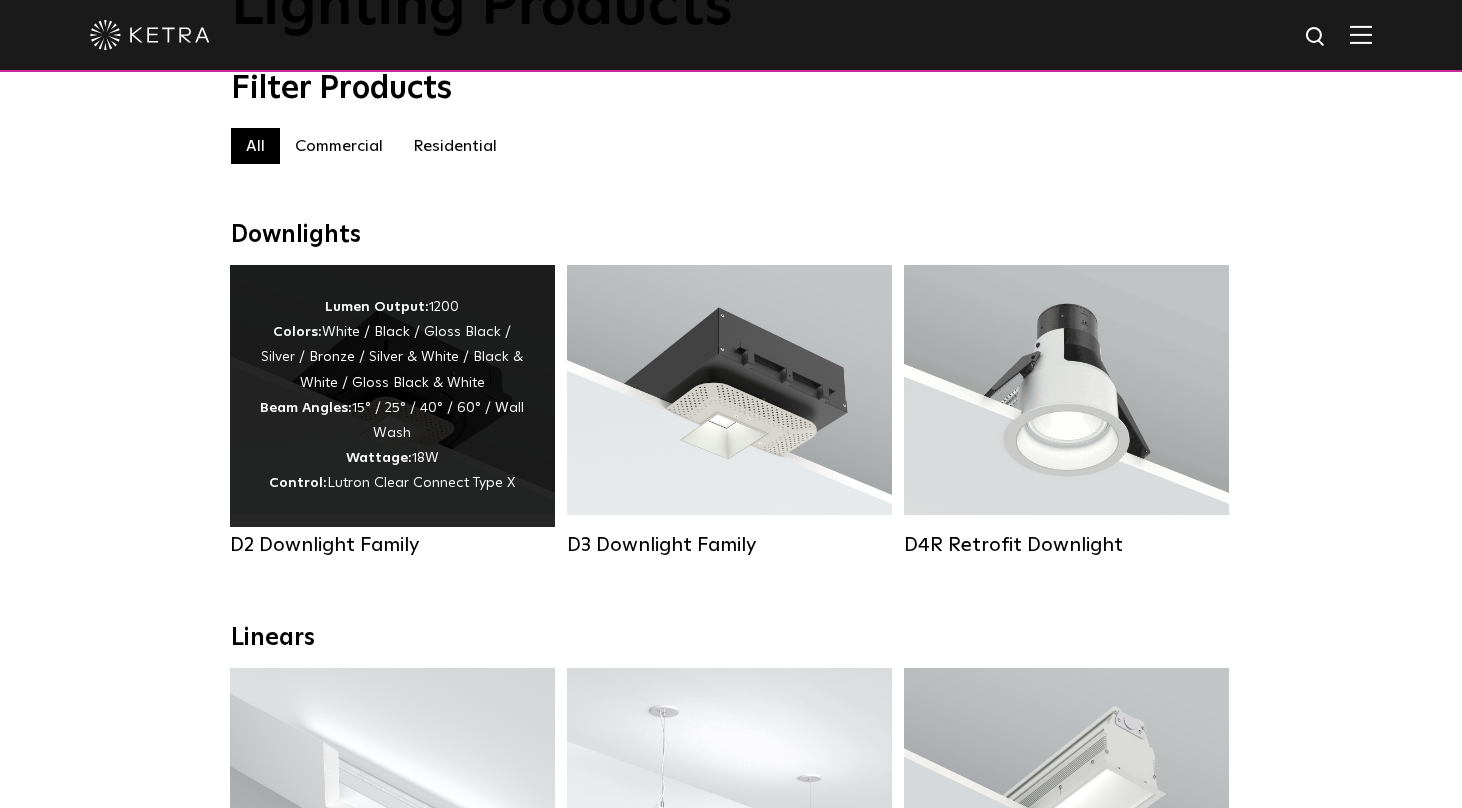click on "Lumen Output:  1200 Colors:  White / Black / Gloss Black / Silver / Bronze / Silver & White / Black & White / Gloss Black & White  Beam Angles:  15° / 25° / 40° / 60° / Wall Wash Wattage:  18W Control:  Lutron Clear Connect Type X" at bounding box center [392, 396] 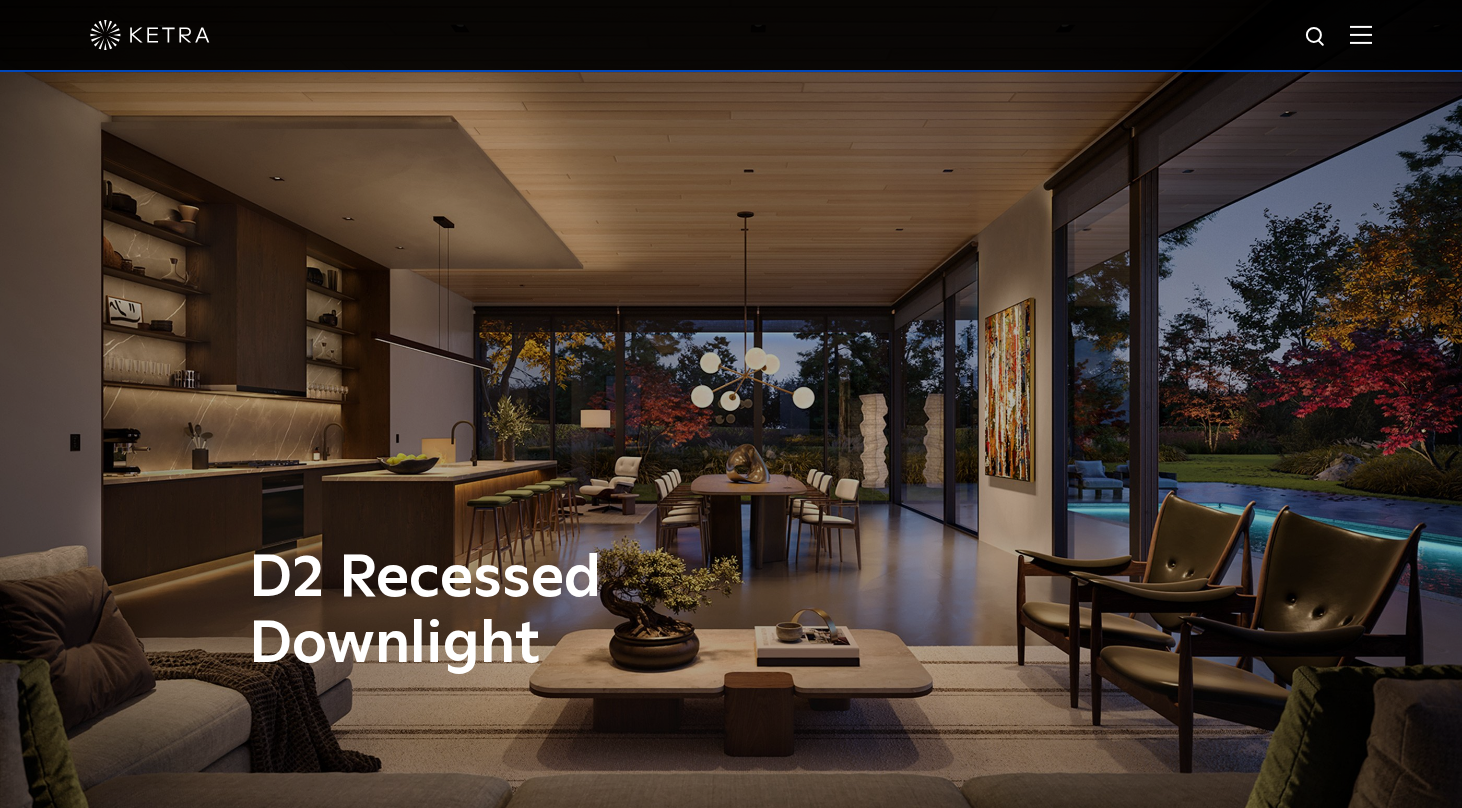 scroll, scrollTop: 0, scrollLeft: 0, axis: both 